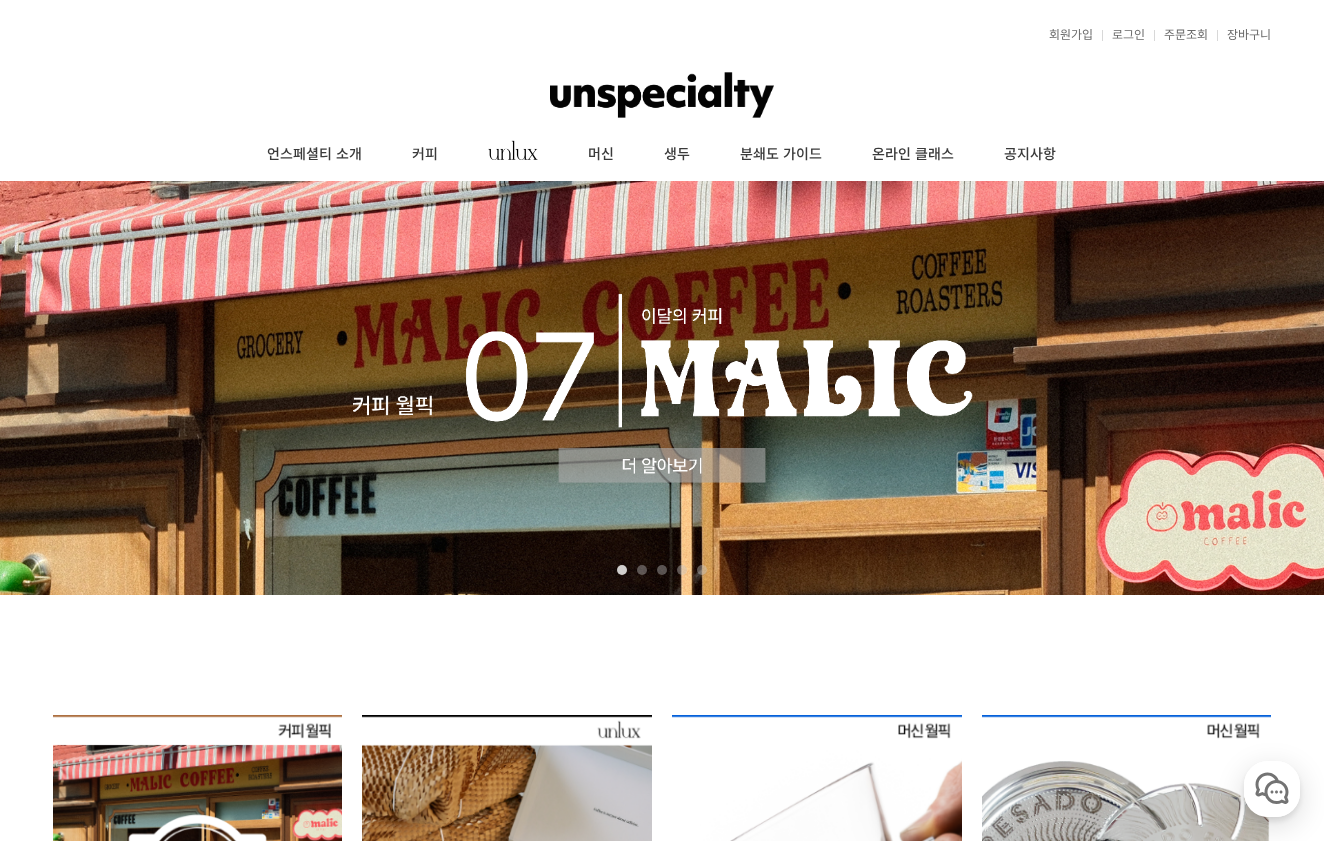 scroll, scrollTop: 0, scrollLeft: 0, axis: both 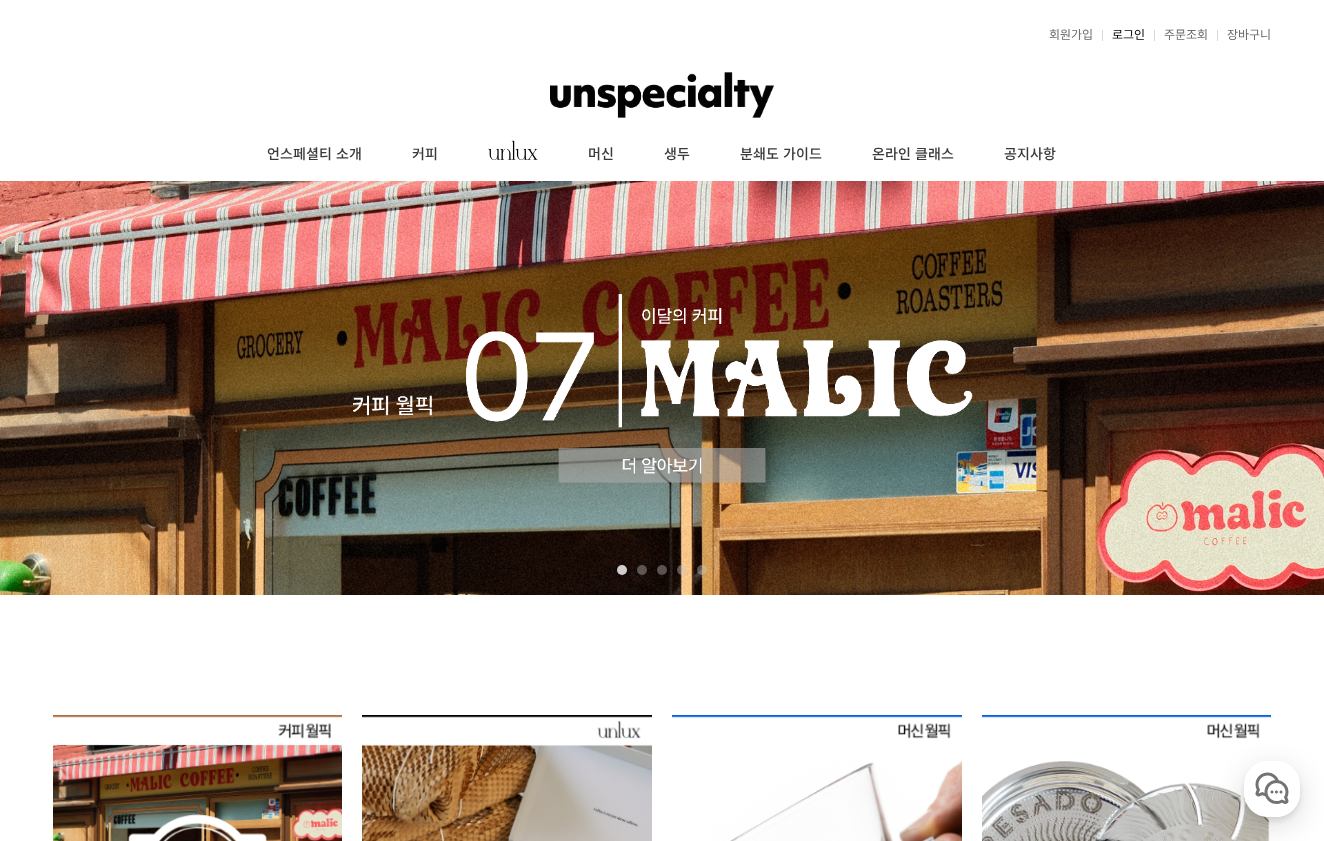 click on "로그인" at bounding box center (1123, 35) 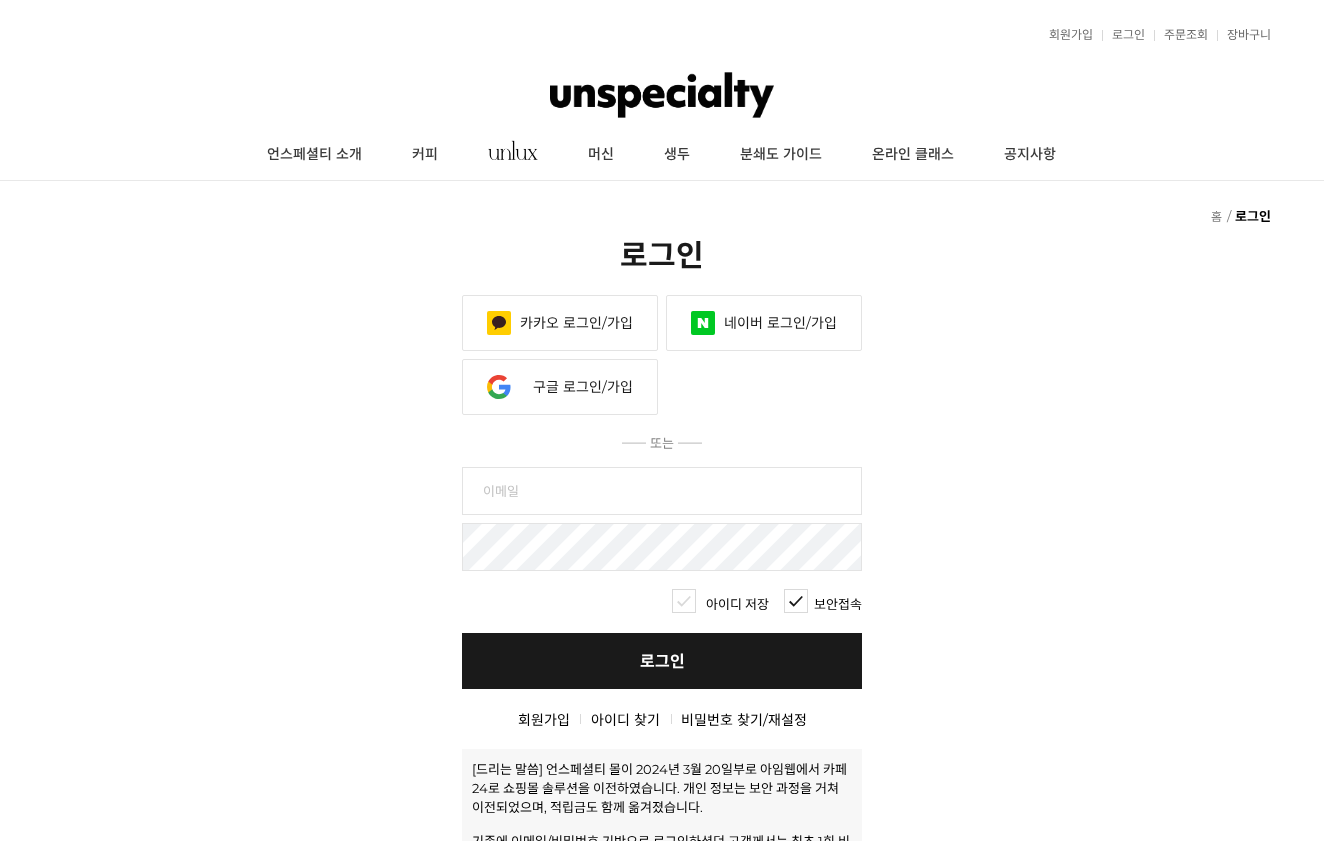 scroll, scrollTop: 0, scrollLeft: 0, axis: both 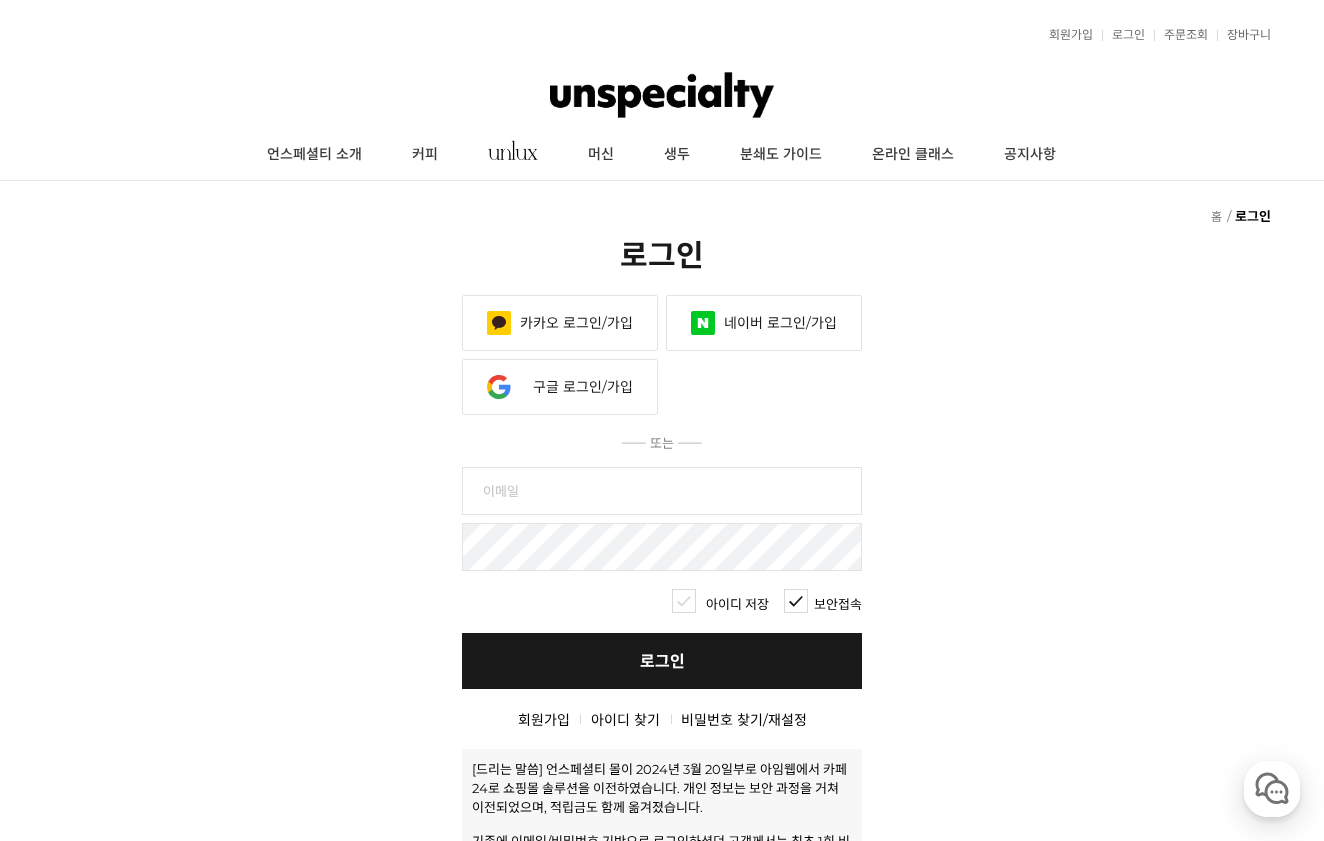 click on "카카오 로그인/가입" at bounding box center (560, 323) 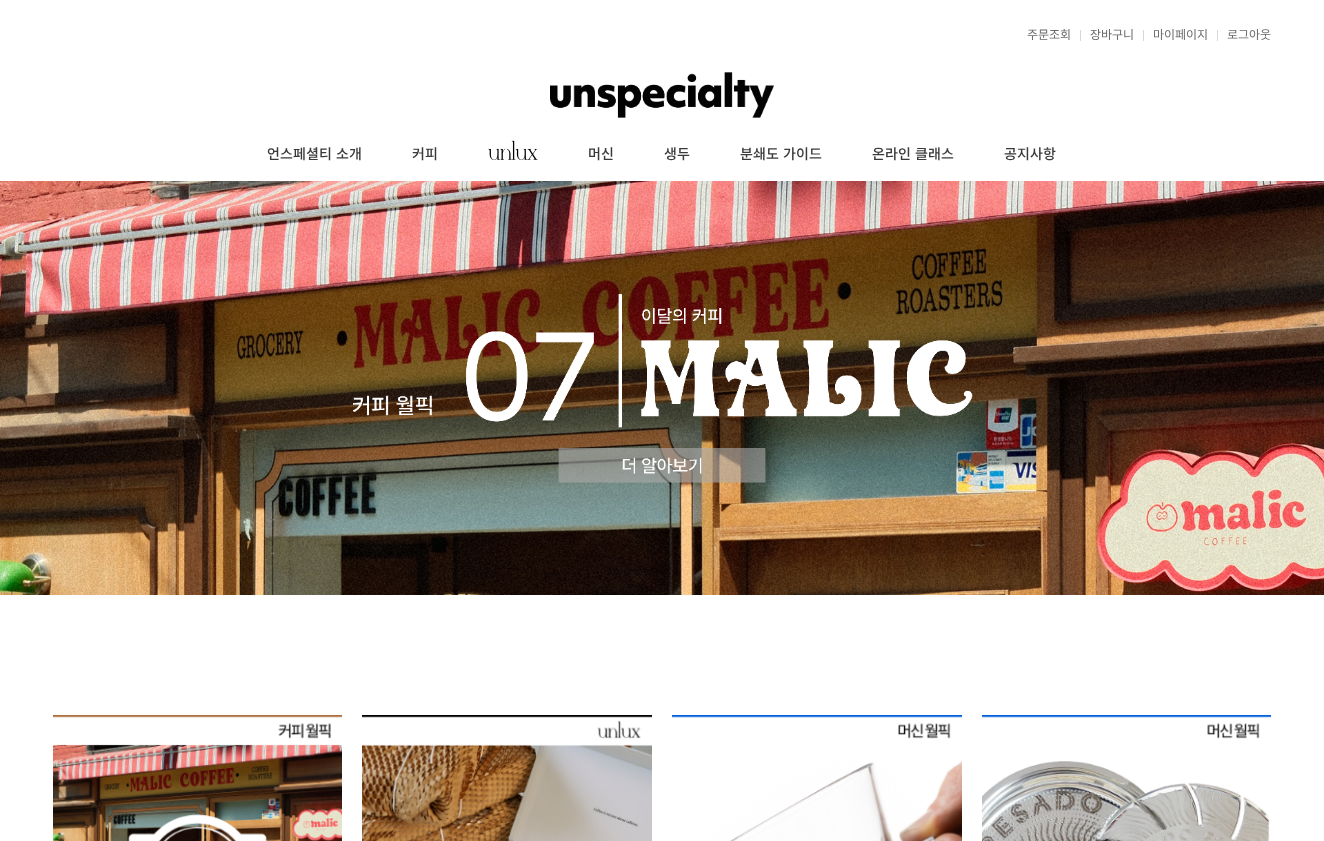 scroll, scrollTop: 0, scrollLeft: 0, axis: both 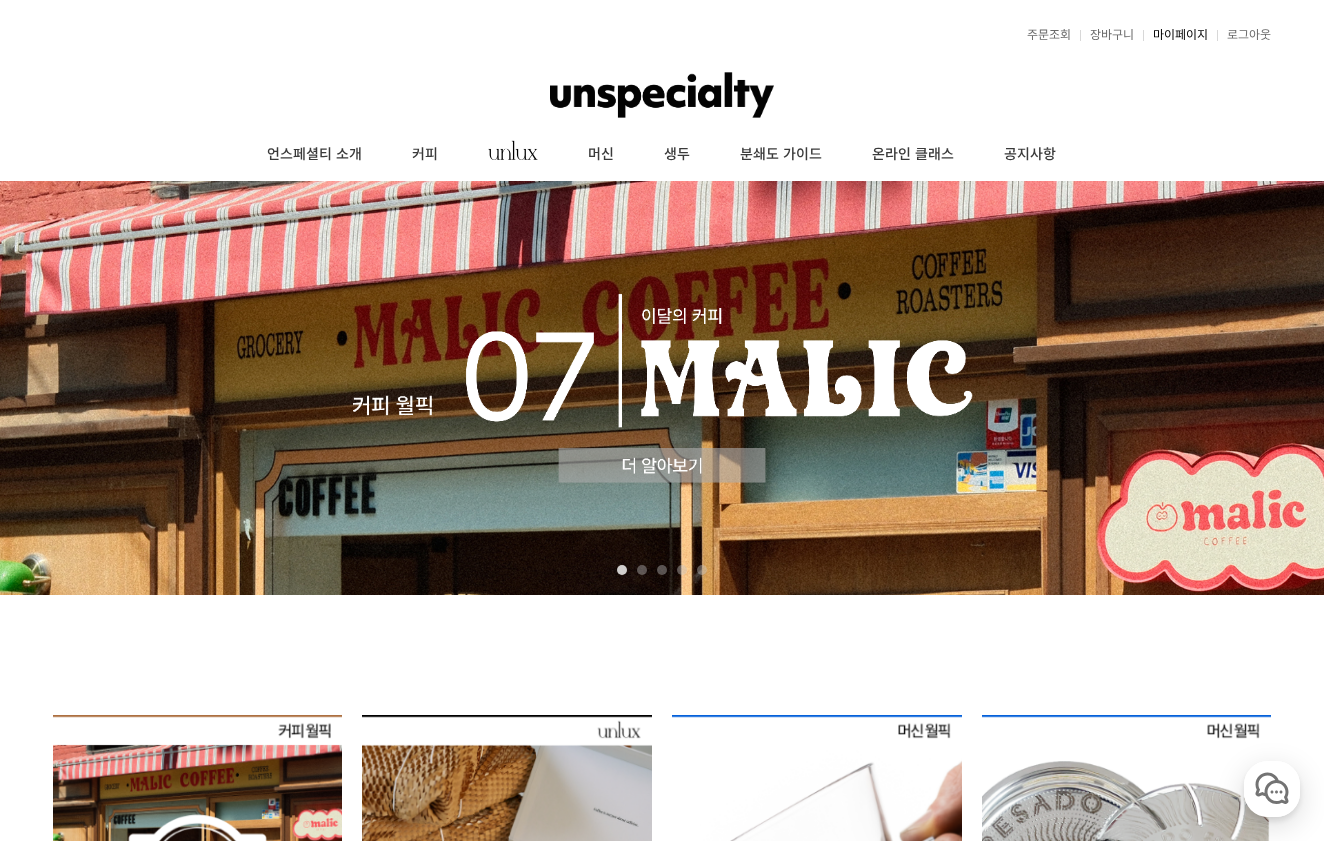 click on "마이페이지" at bounding box center [1175, 35] 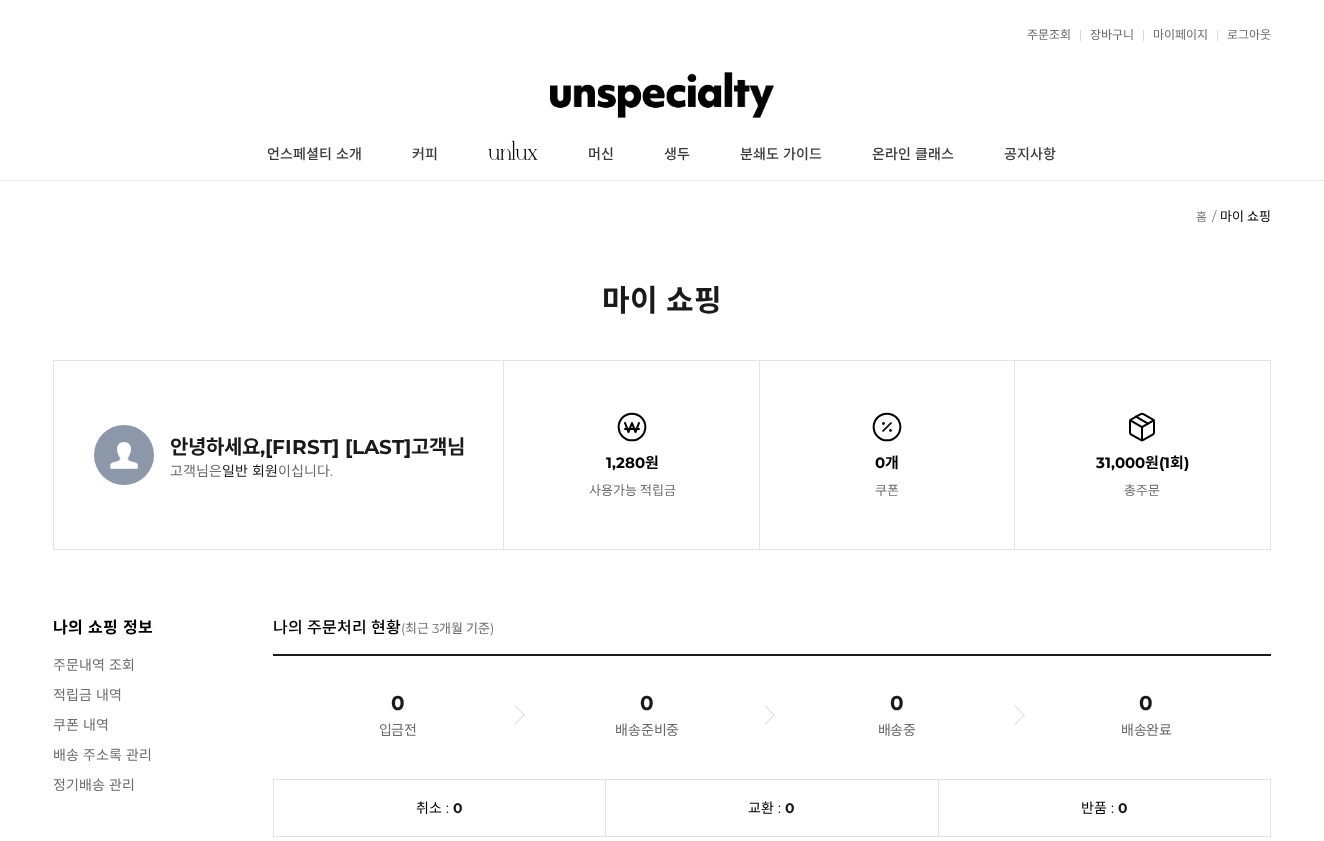 scroll, scrollTop: 0, scrollLeft: 0, axis: both 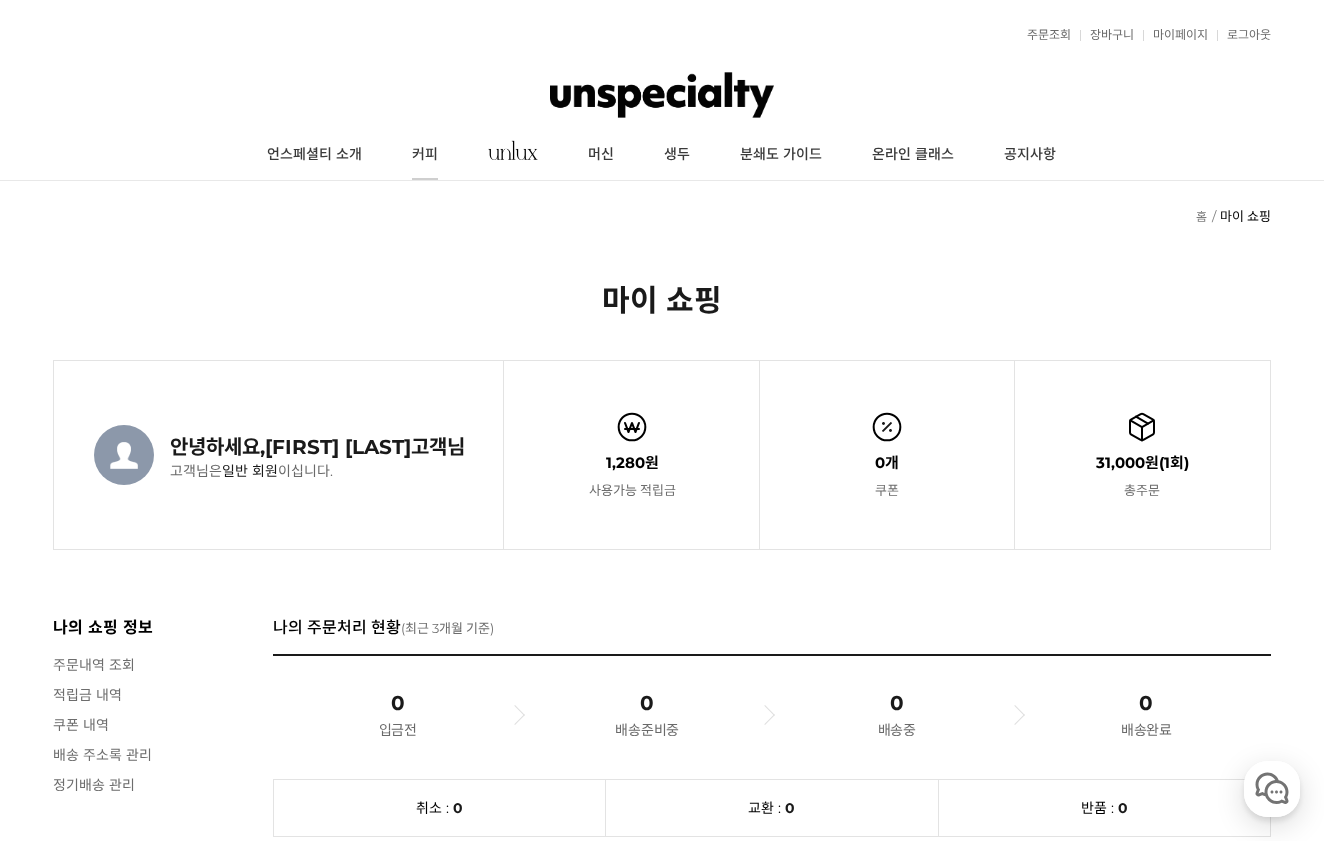 click on "커피" at bounding box center (425, 155) 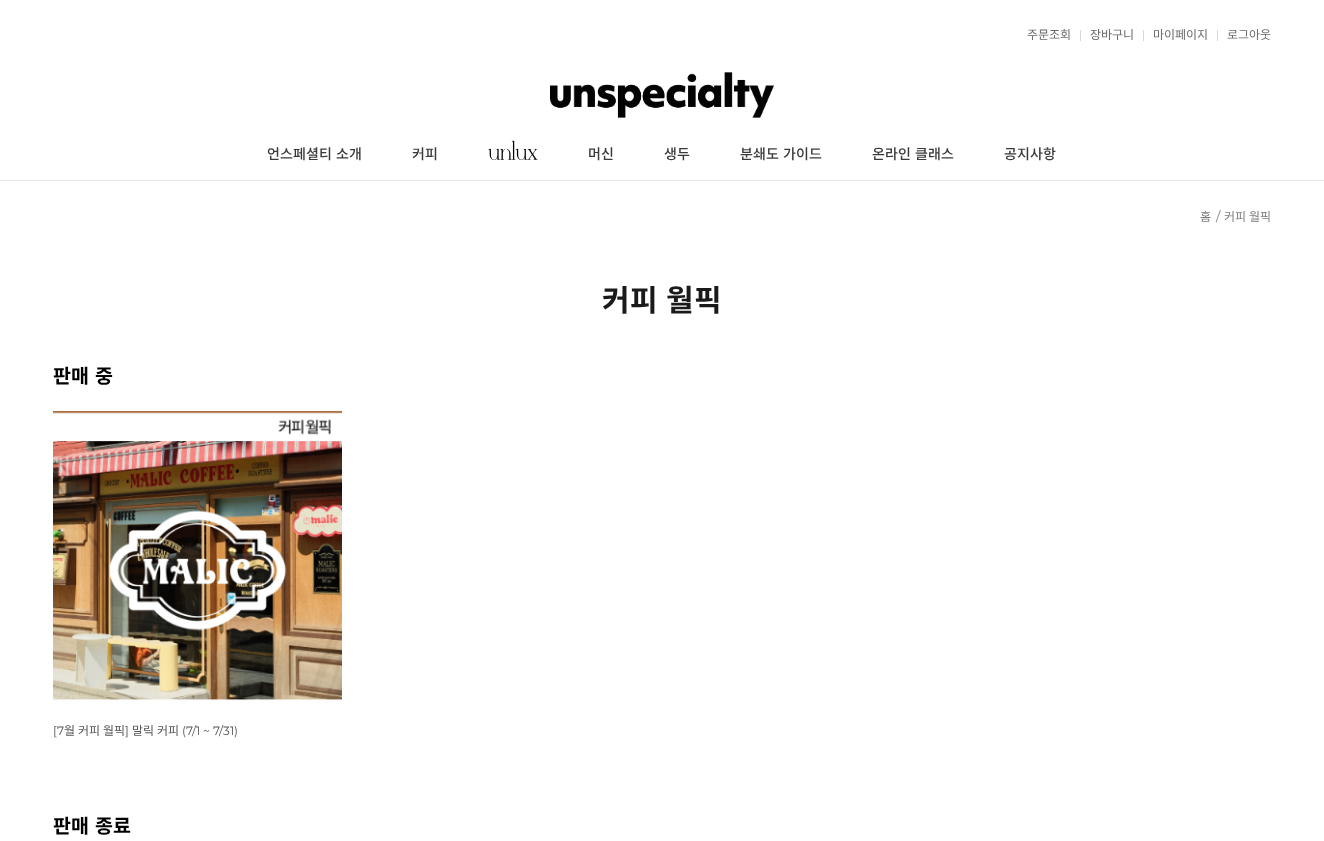 scroll, scrollTop: 0, scrollLeft: 0, axis: both 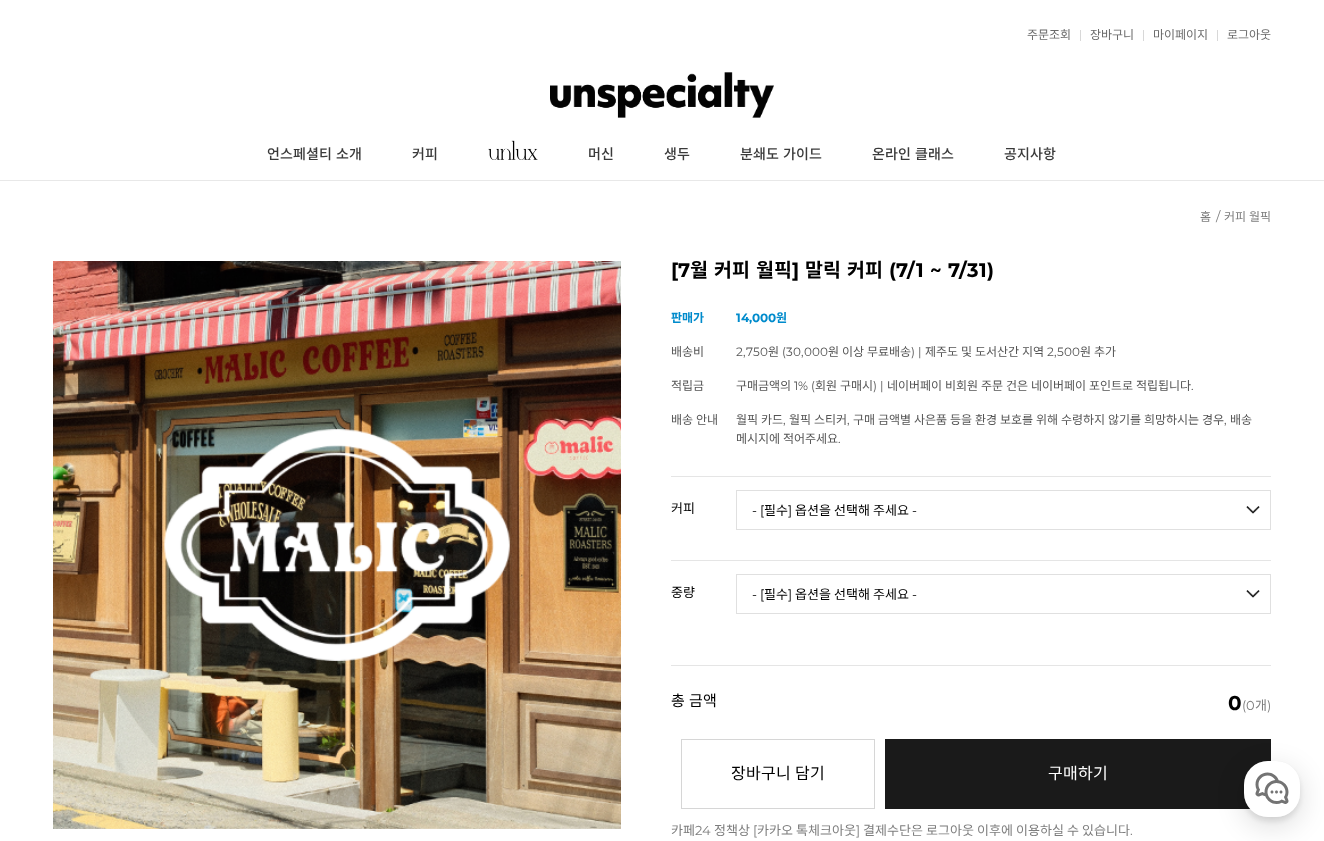 select on "애플 쥬스 (언스페셜티 블렌드)" 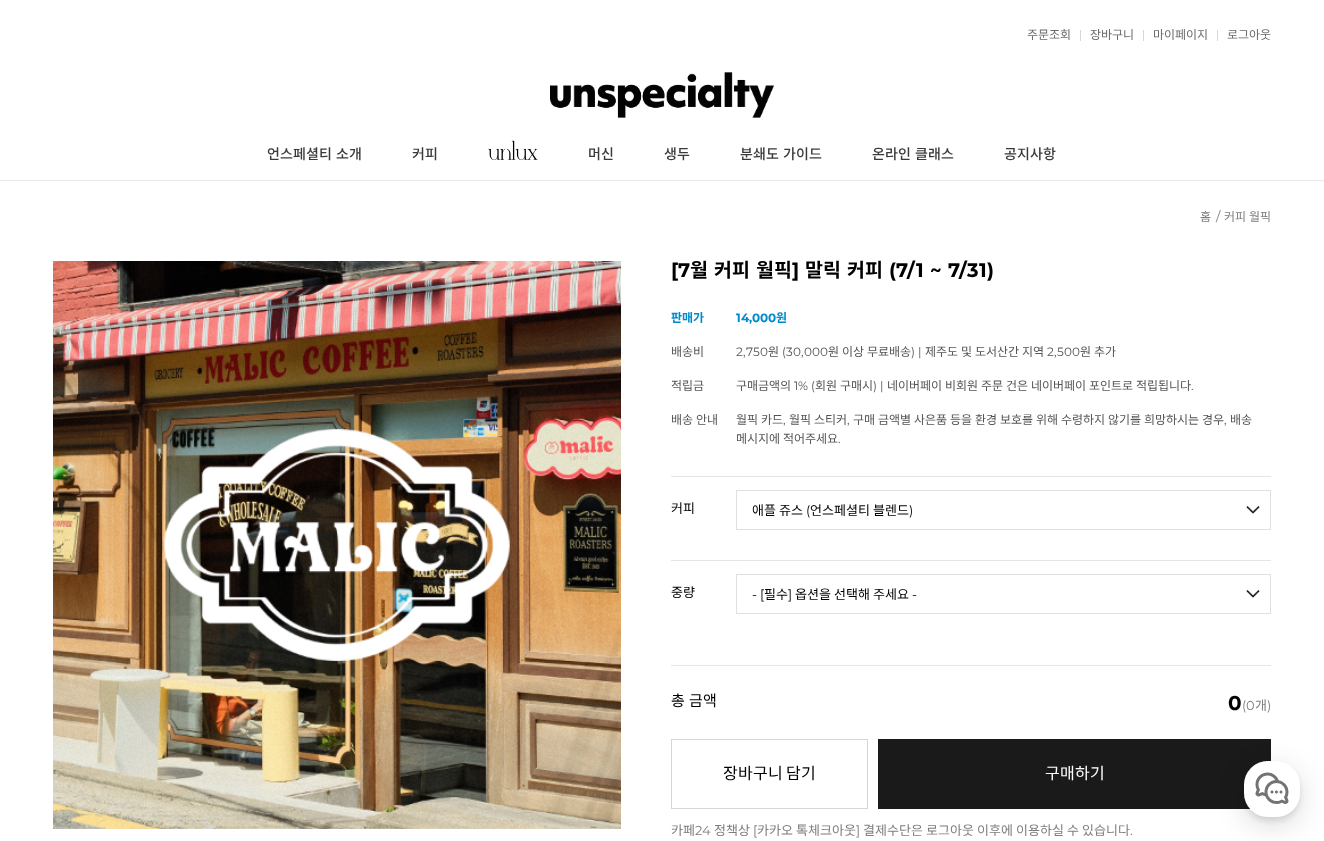 select on "200g" 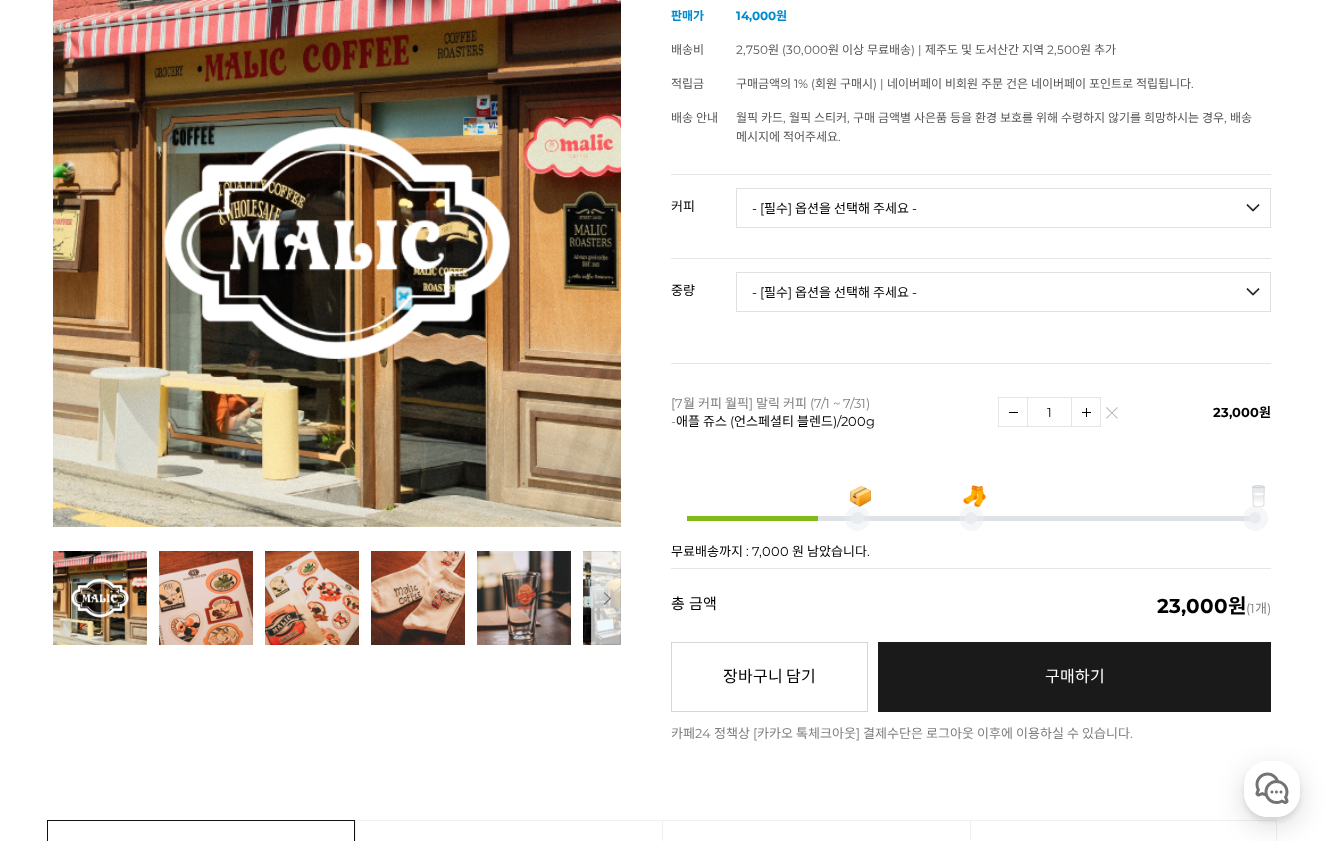 scroll, scrollTop: 304, scrollLeft: 0, axis: vertical 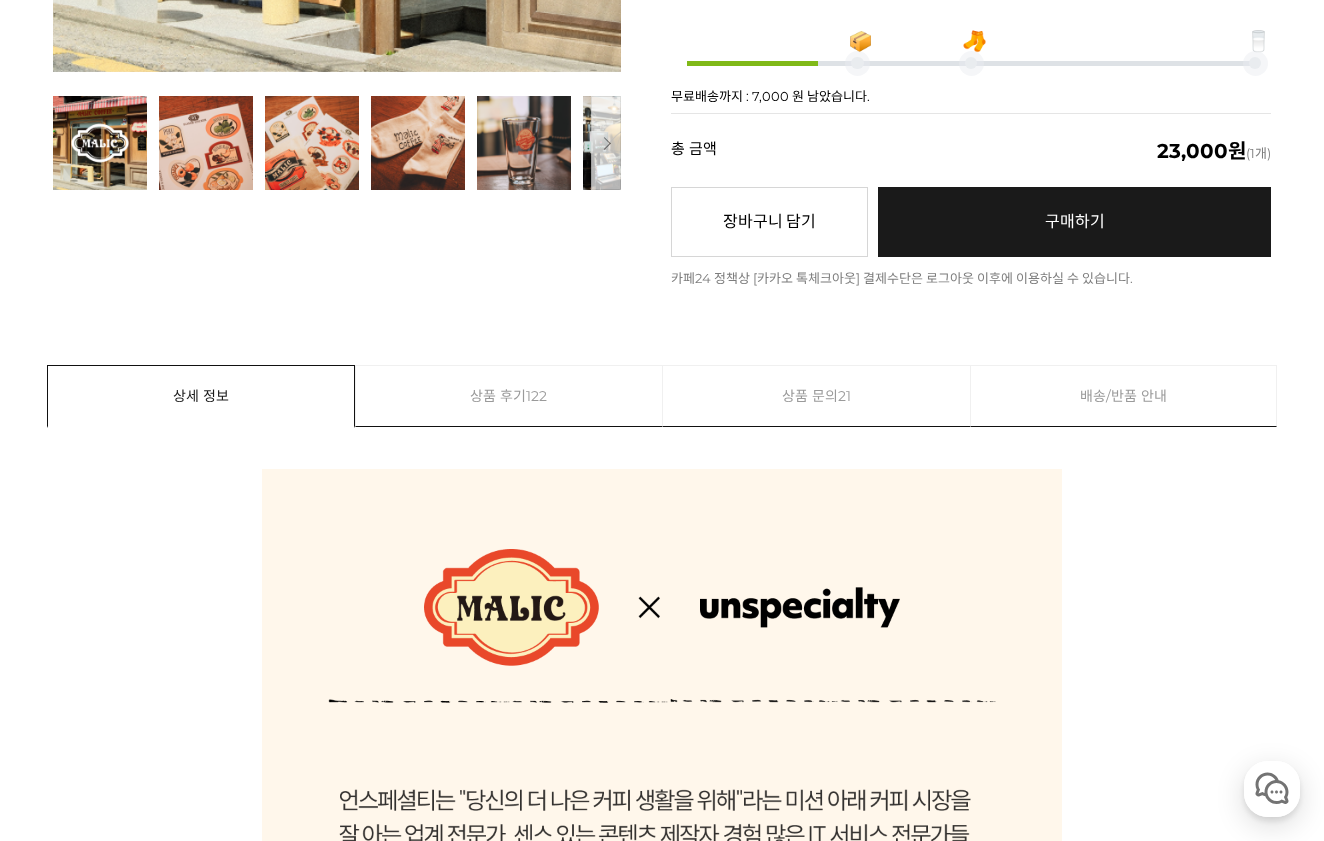 click on "상품 후기  122" at bounding box center (509, 396) 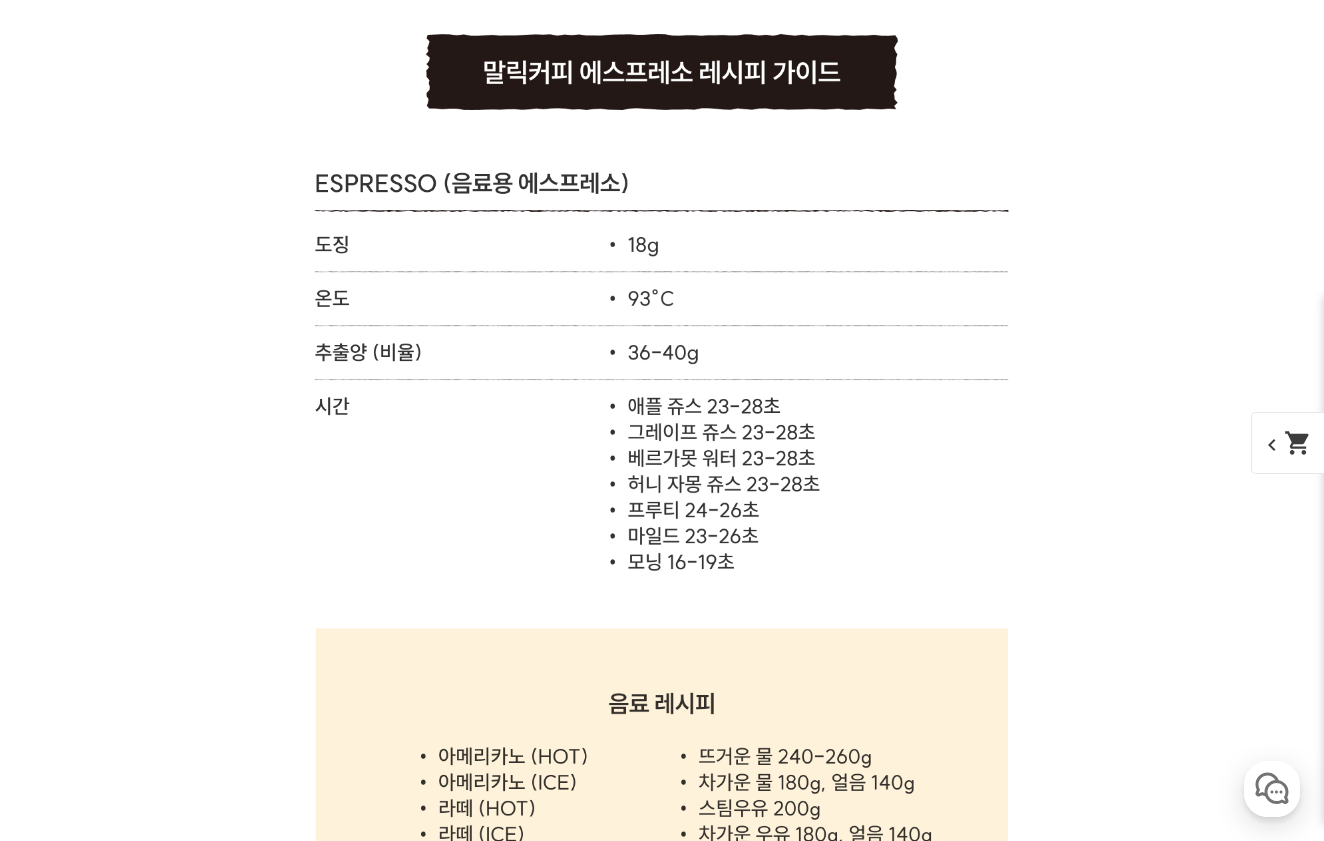 scroll, scrollTop: 39606, scrollLeft: 0, axis: vertical 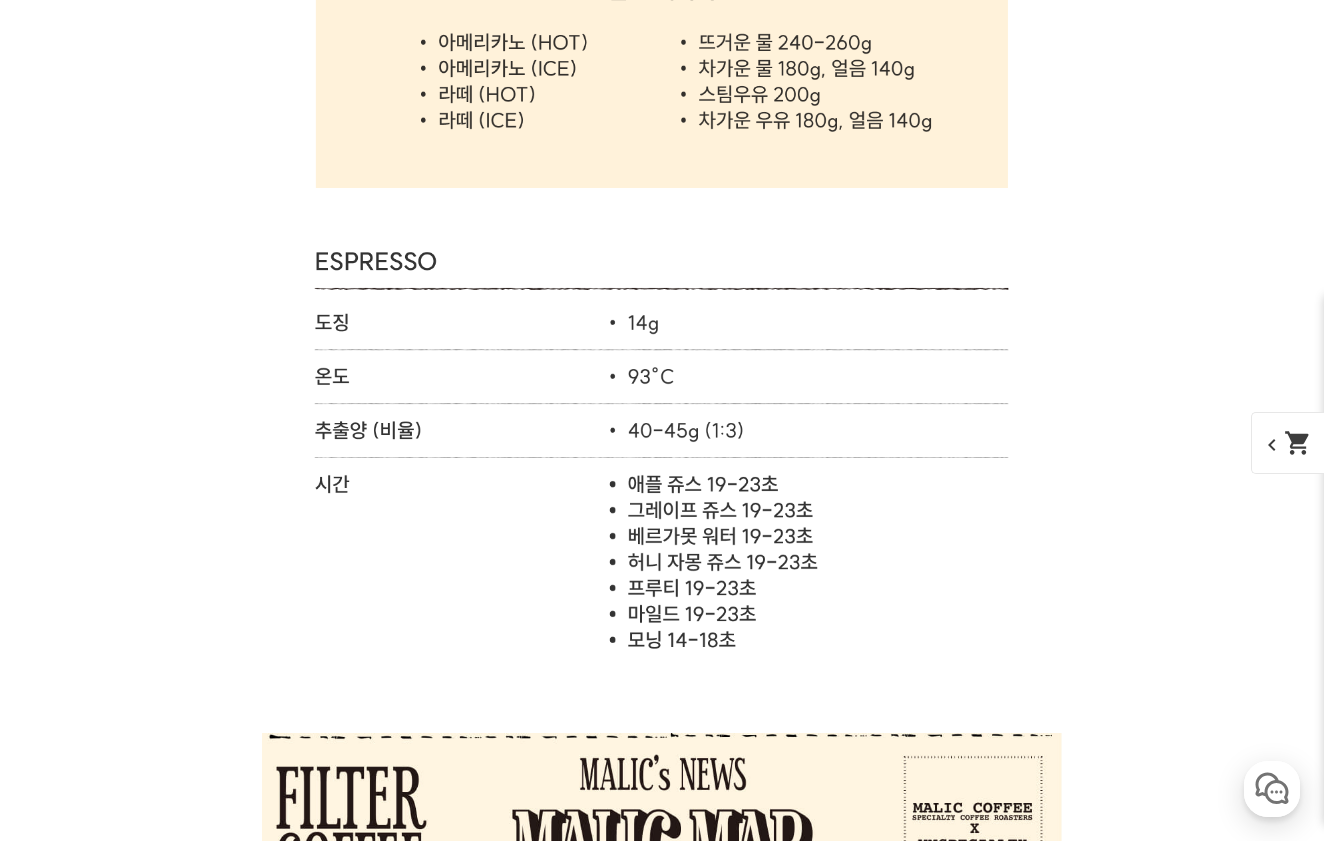 click on "꽤 맛나는 커피입ㄴ다~~" at bounding box center (201, 2869) 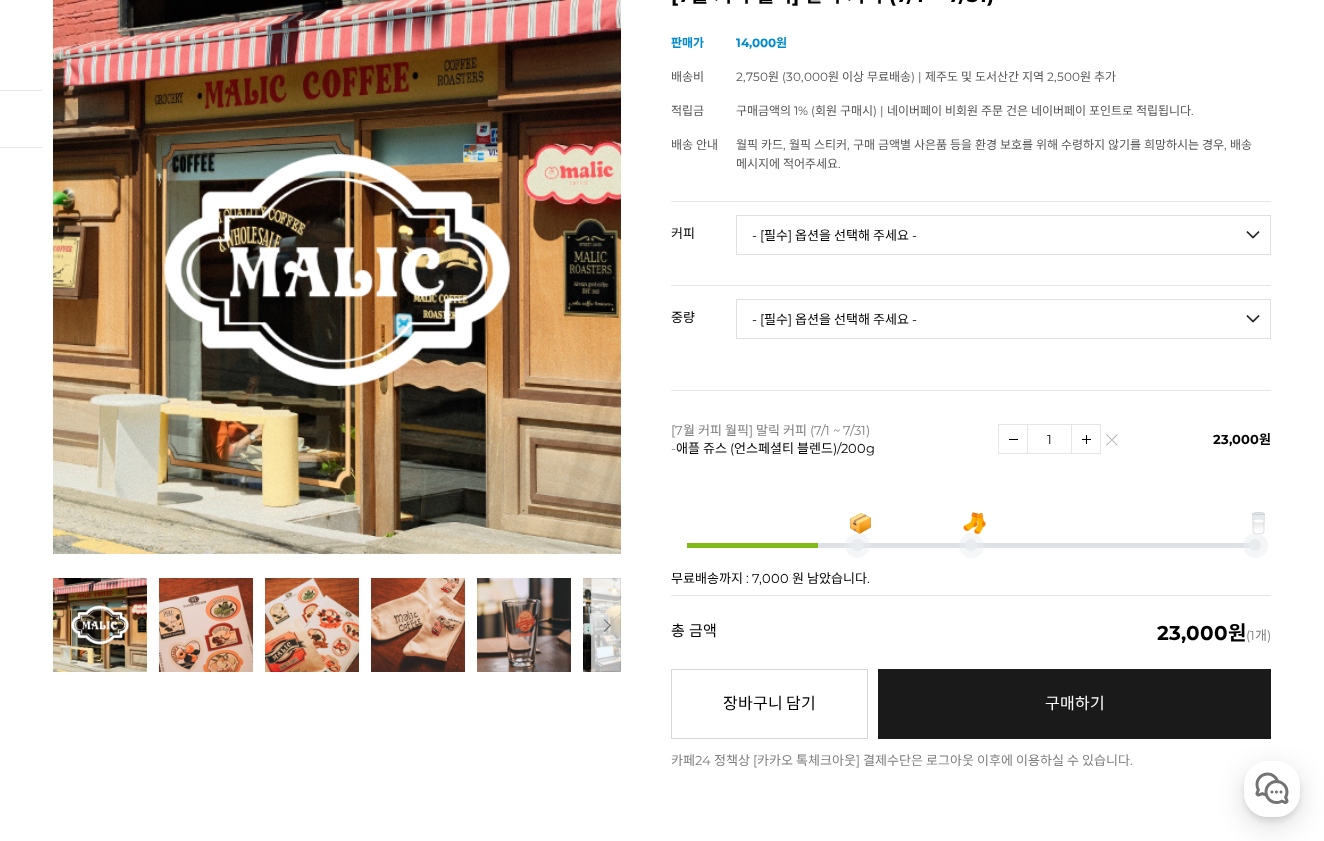 scroll, scrollTop: 272, scrollLeft: 0, axis: vertical 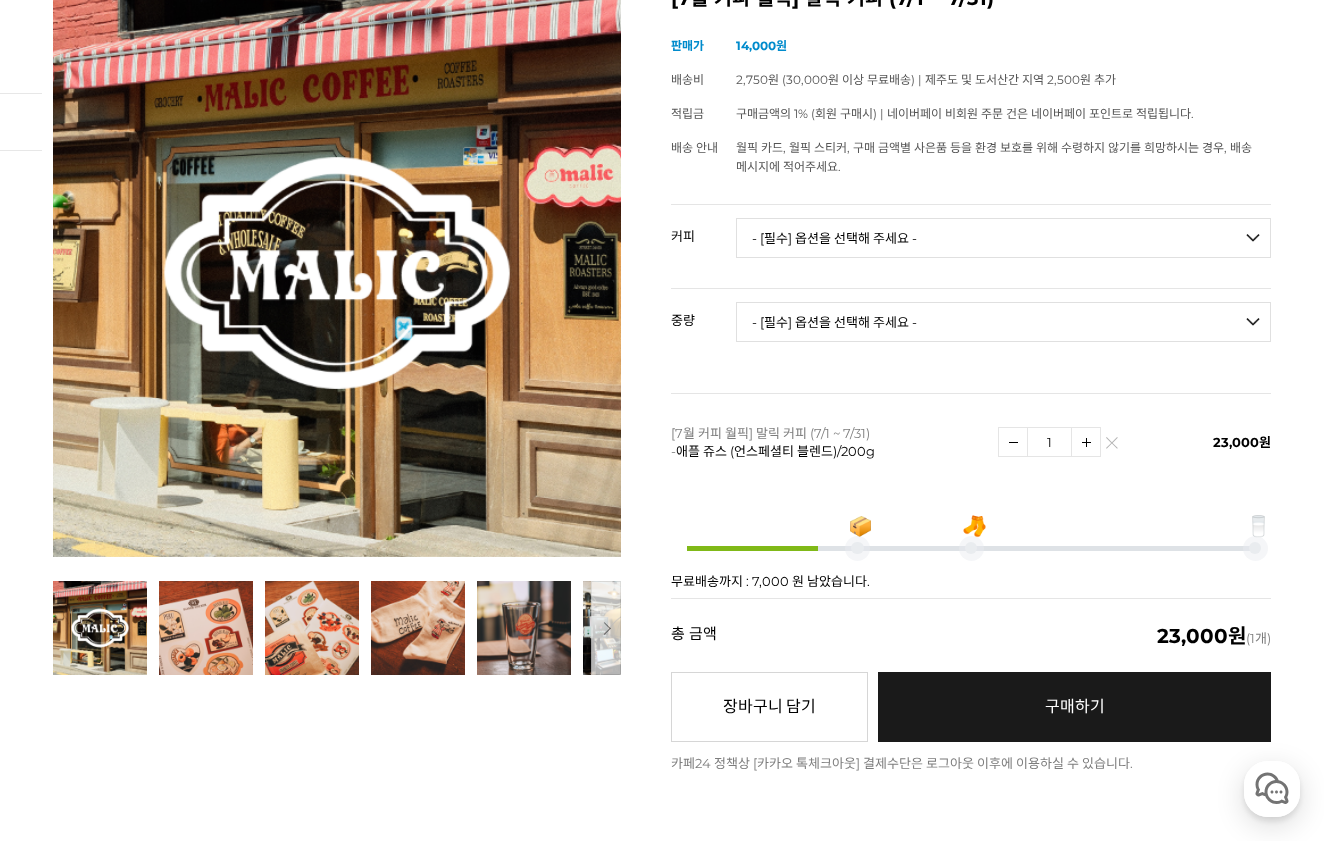 click at bounding box center [1086, 442] 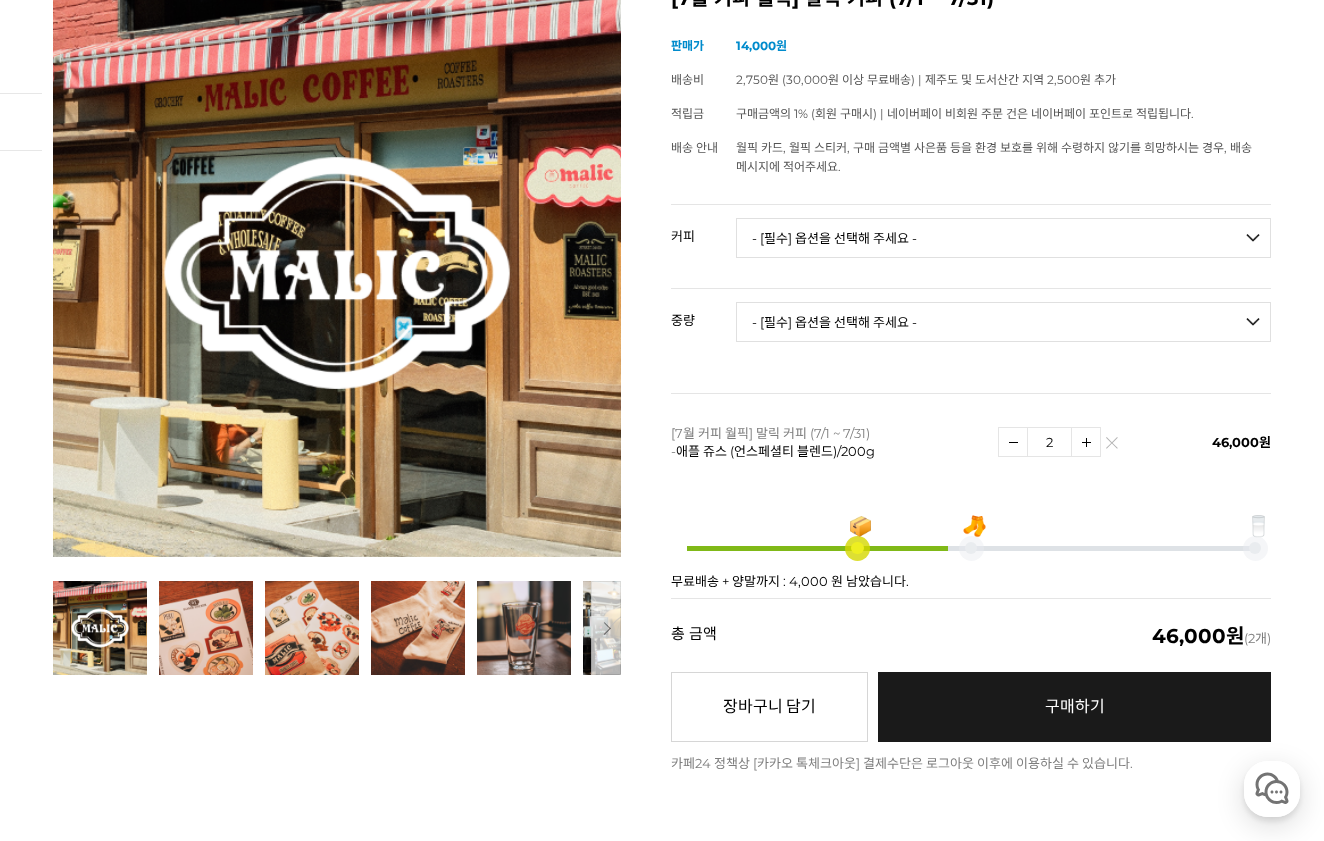 click on "📦   🧦   🥛  무료배송 + 양말까지 : 4,000 원 남았습니다." at bounding box center [971, 544] 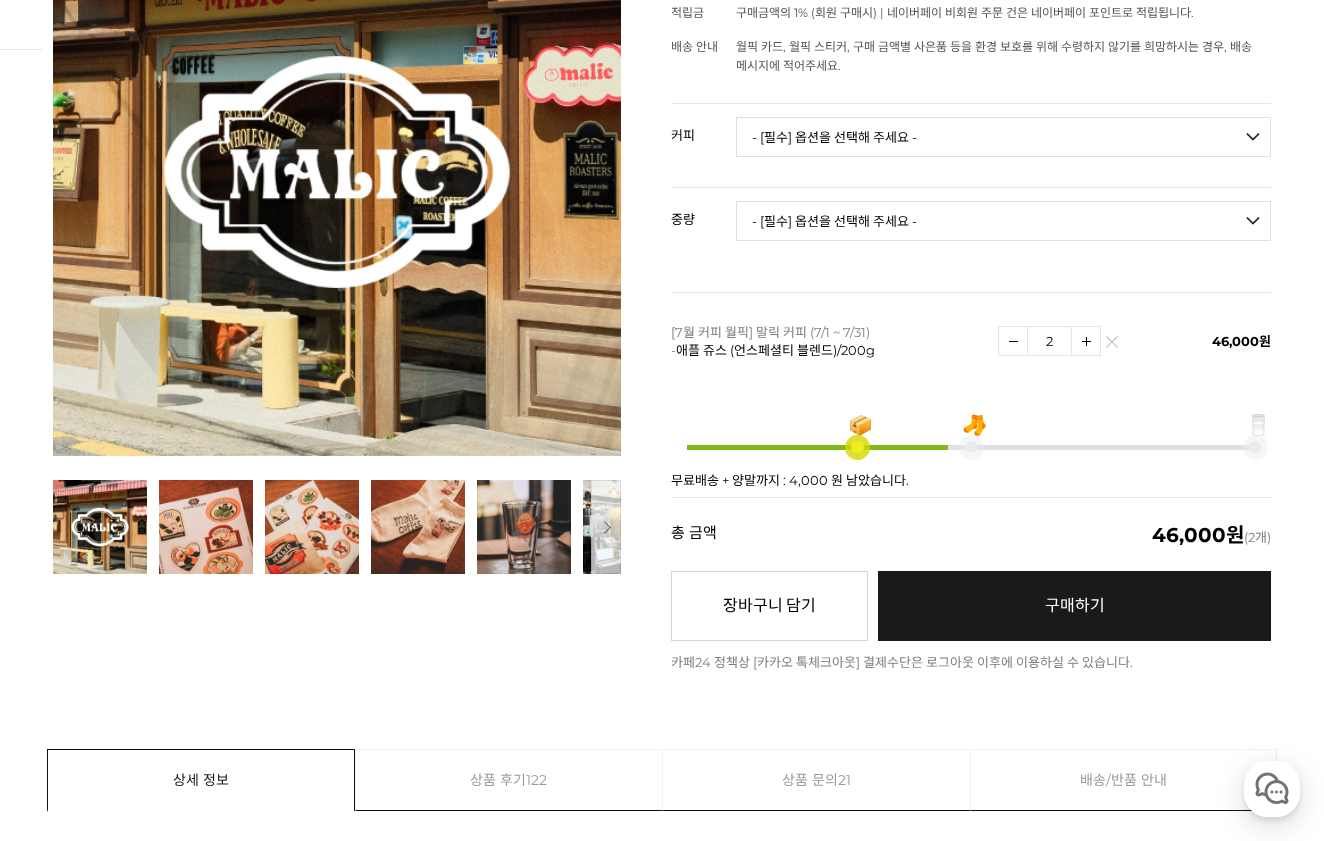 scroll, scrollTop: 377, scrollLeft: 0, axis: vertical 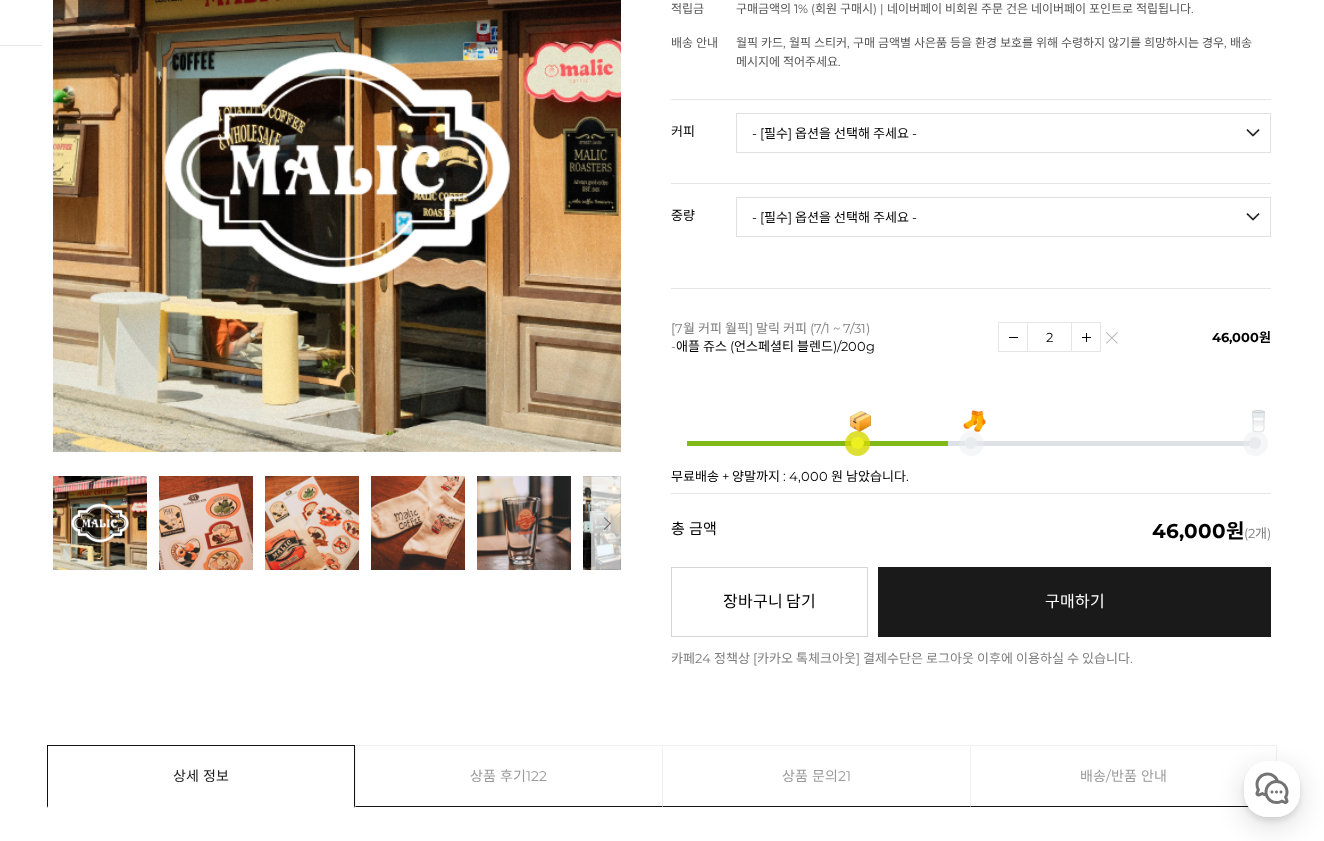 click on "구매하기 예약주문 REGULAR DELIVERY" at bounding box center [1074, 602] 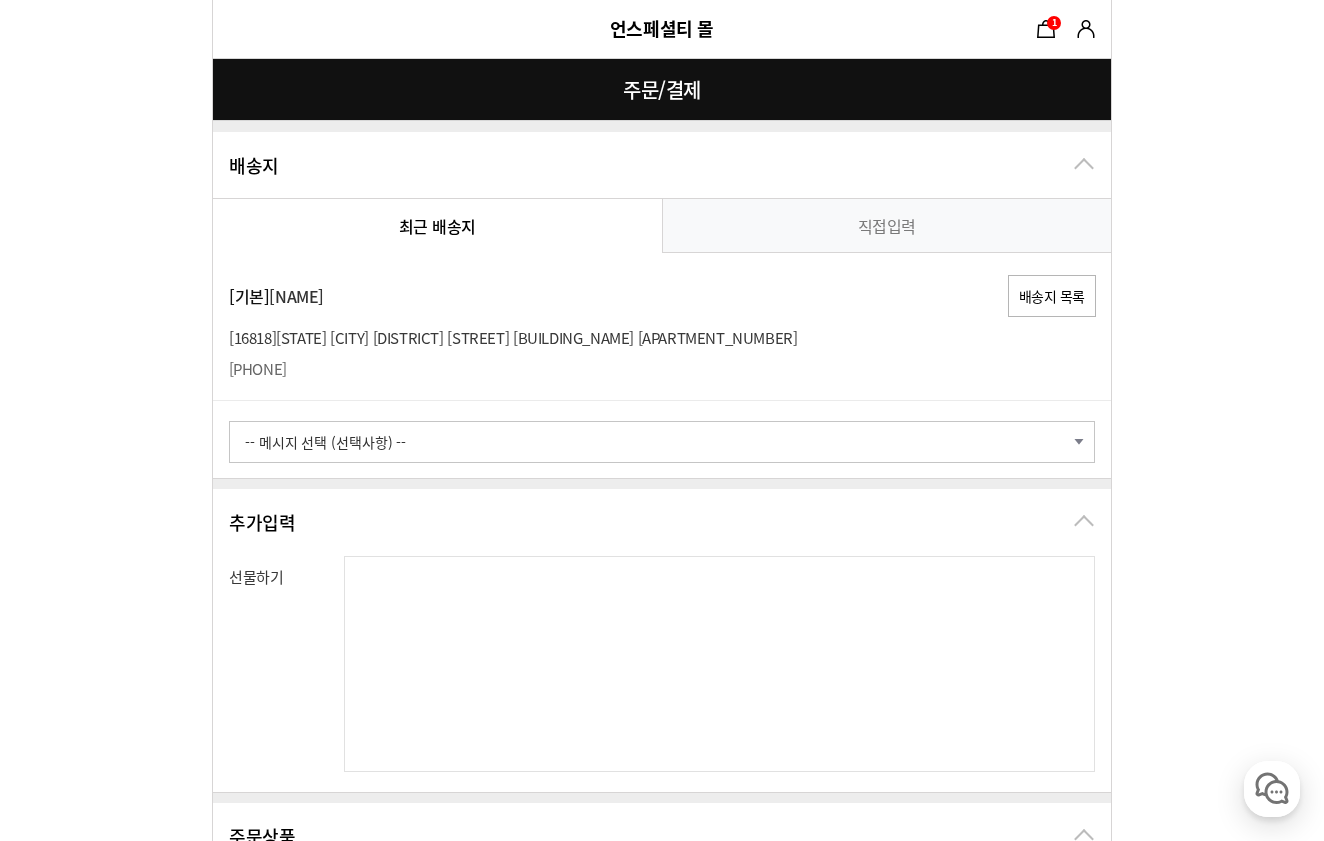 scroll, scrollTop: 0, scrollLeft: 0, axis: both 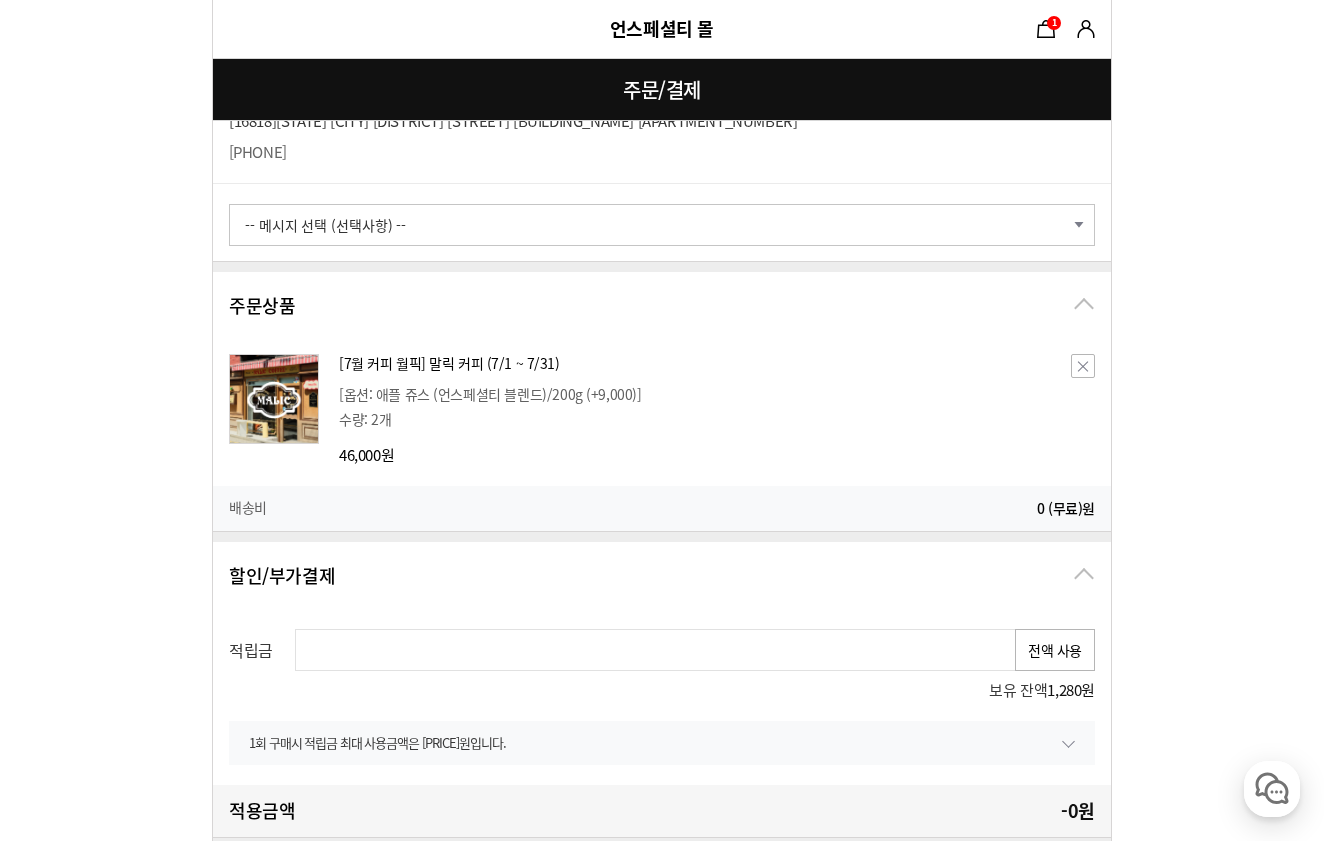 click on "전액 사용" at bounding box center [1055, 650] 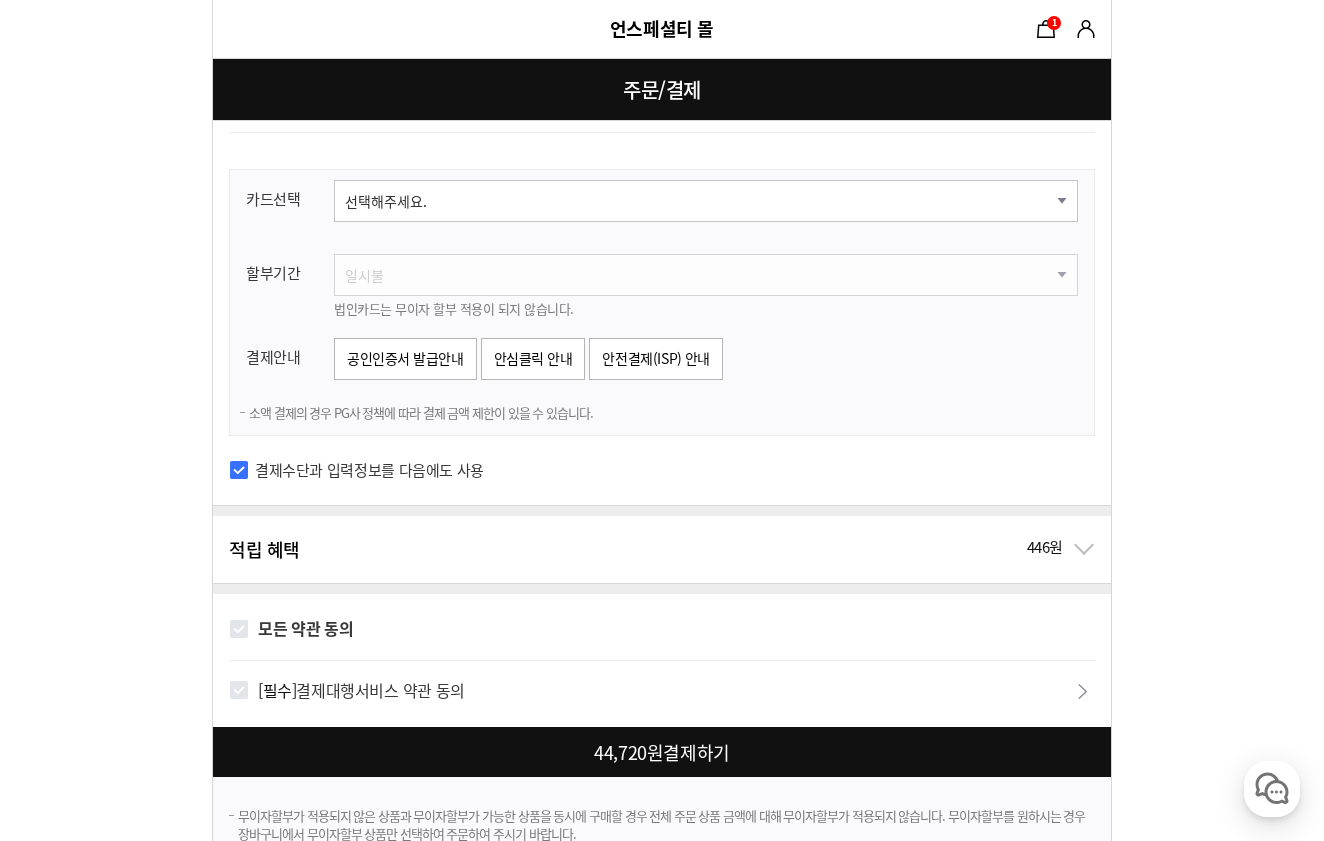 scroll, scrollTop: 1213, scrollLeft: 0, axis: vertical 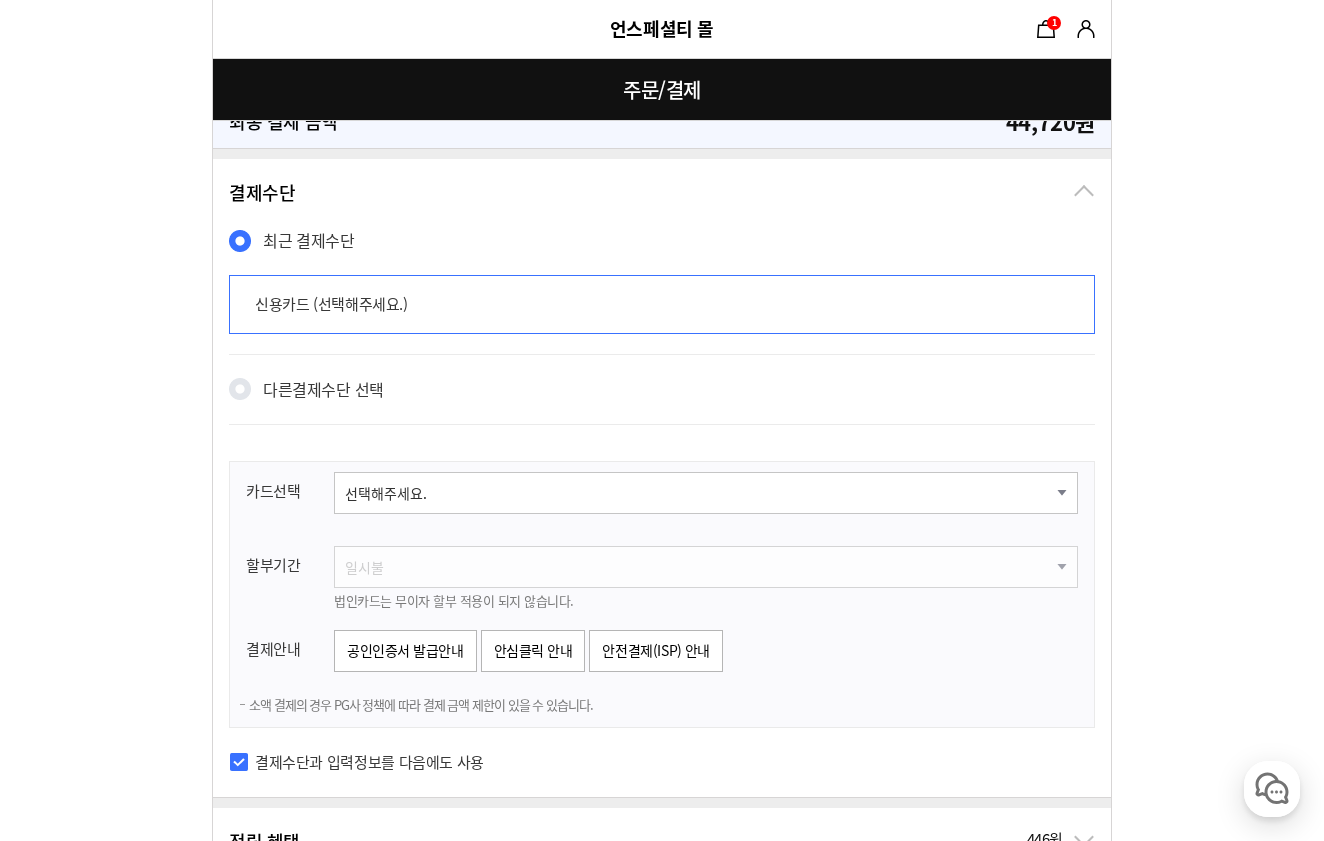 click on "선택해주세요.
신한카드 비씨카드 우리카드 KB국민카드 롯데카드 현대카드 삼성카드 NH카드 하나카드 씨티카드 카카오뱅크 광주카드 전북카드 수협카드 제주카드 신협카드 우체국체크카드 새마을금고 저축은행카드 KDB산업체크카드" at bounding box center (712, 500) 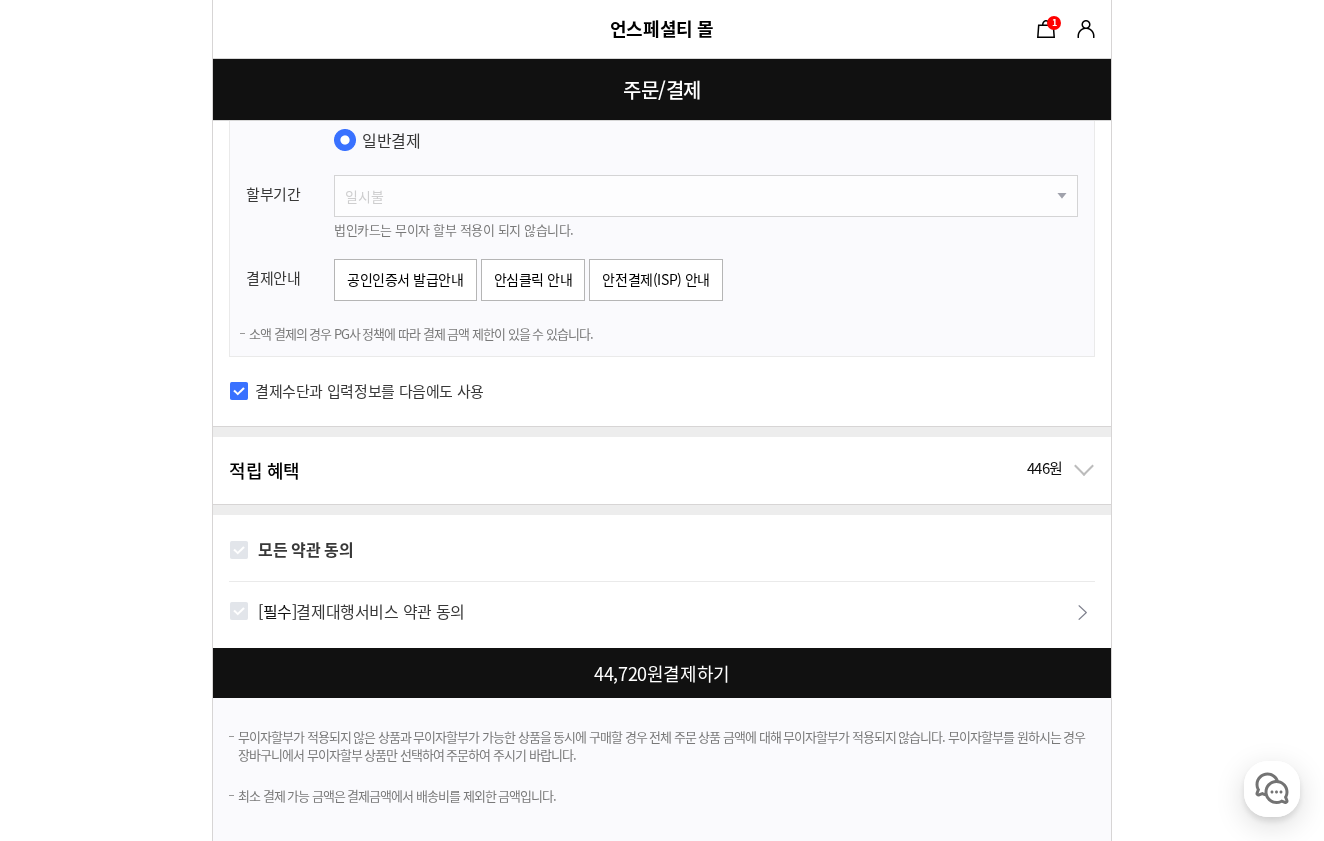 scroll, scrollTop: 1612, scrollLeft: 0, axis: vertical 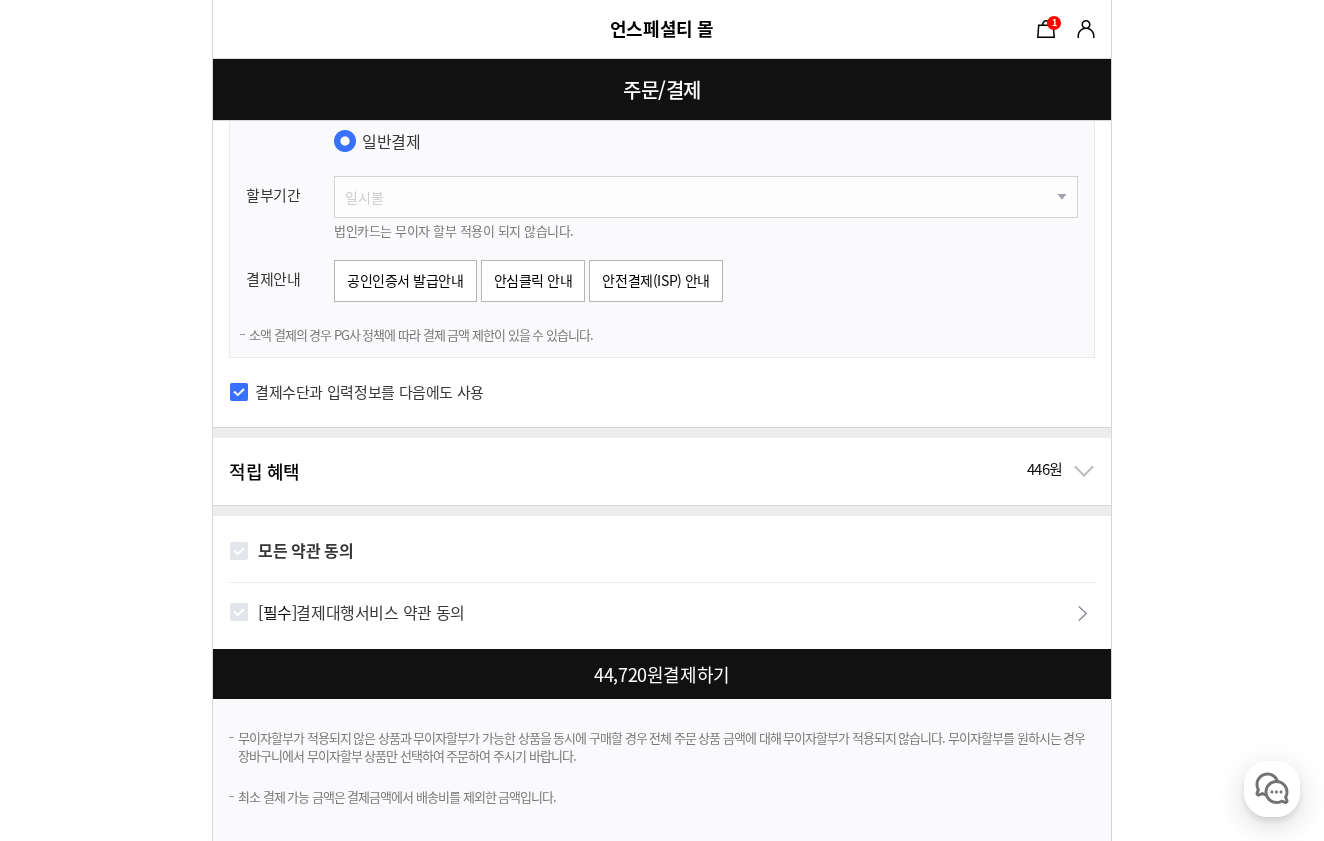 click on "모든 약관 동의" at bounding box center [239, 551] 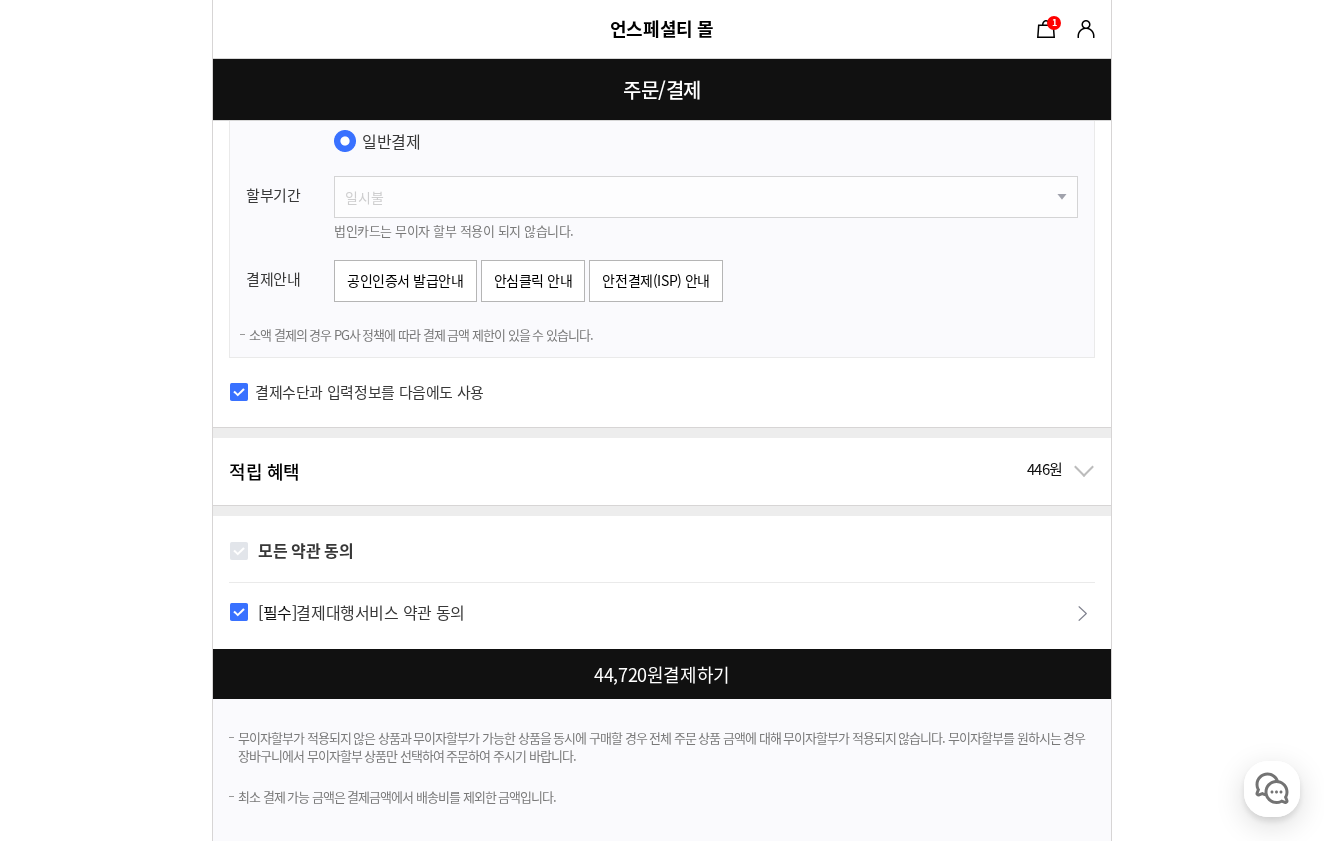 checkbox on "true" 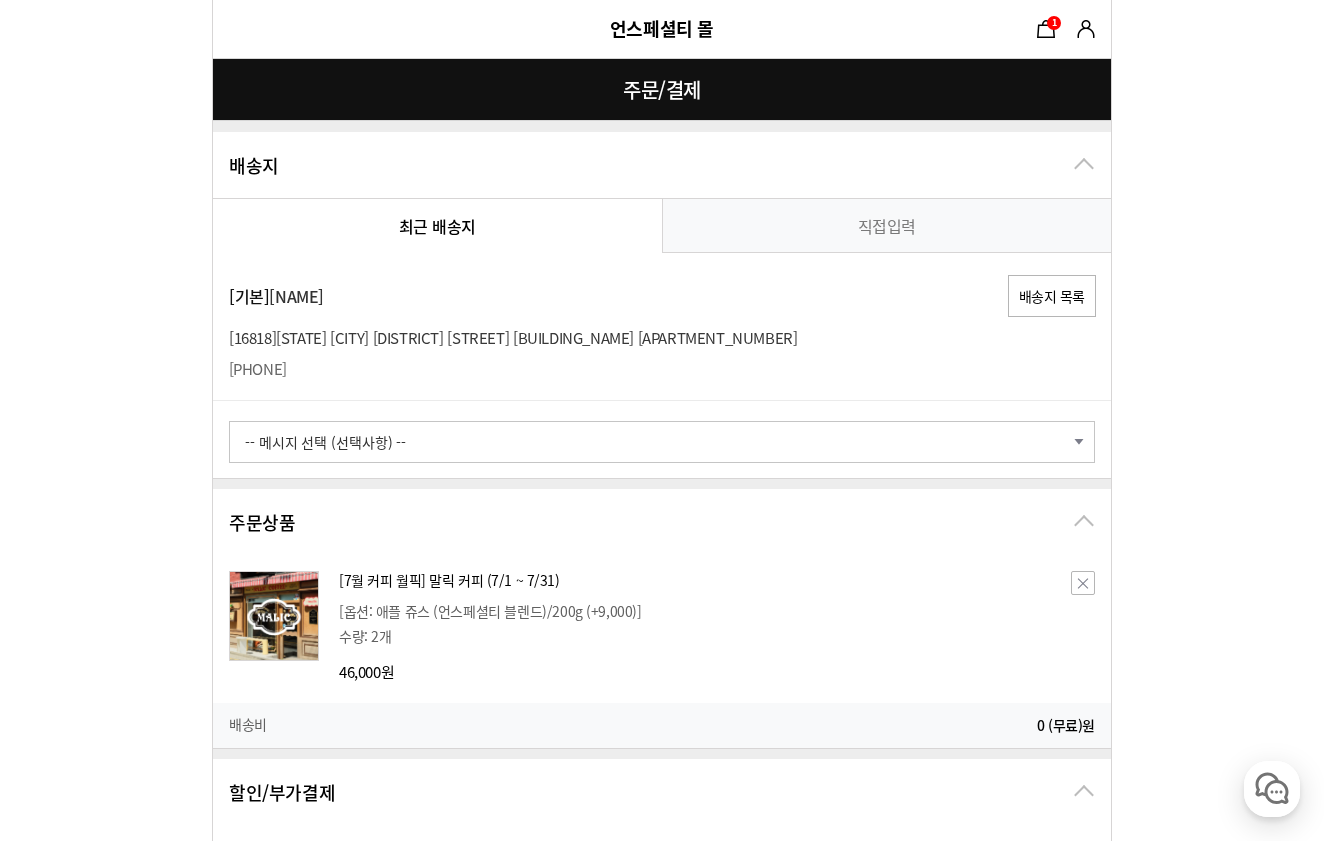 scroll, scrollTop: 0, scrollLeft: 0, axis: both 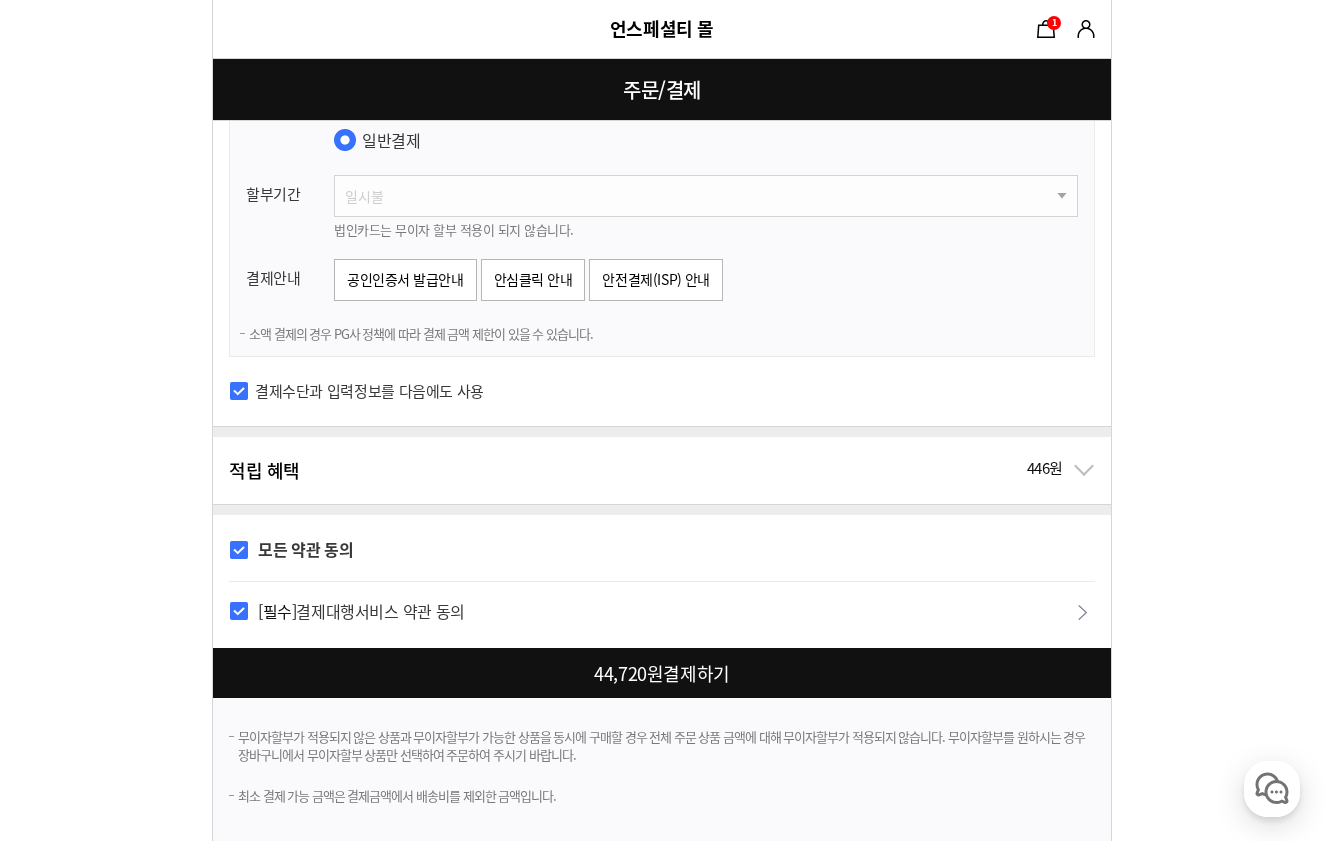 click at bounding box center (666, 673) 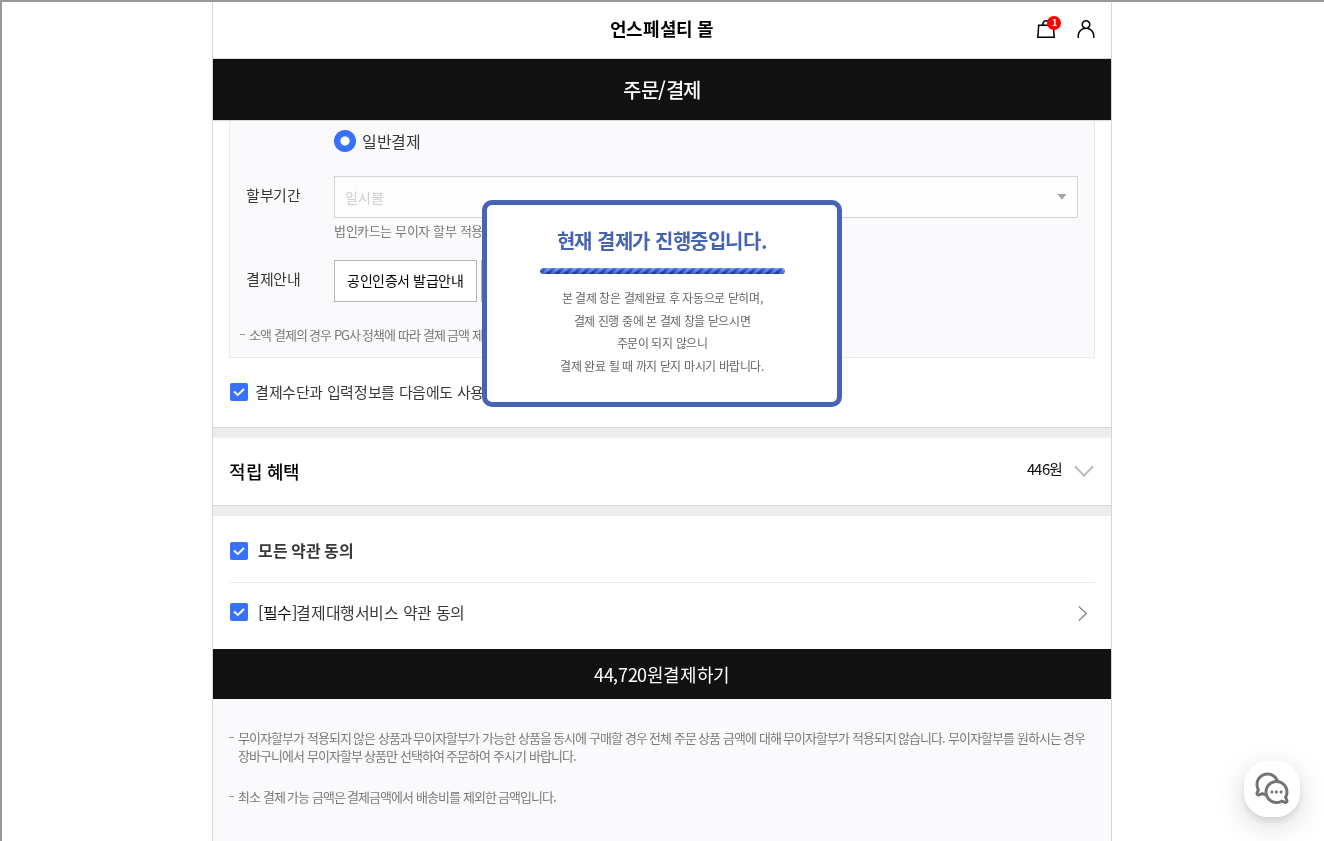 scroll, scrollTop: 0, scrollLeft: 0, axis: both 